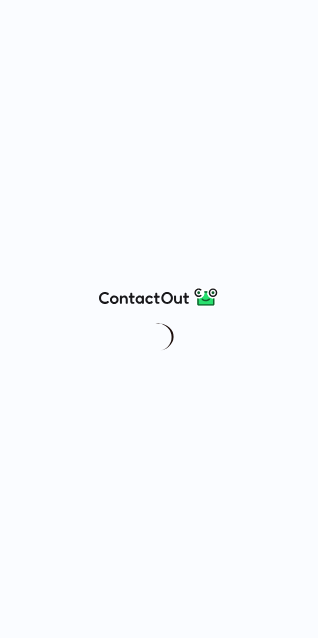 scroll, scrollTop: 0, scrollLeft: 0, axis: both 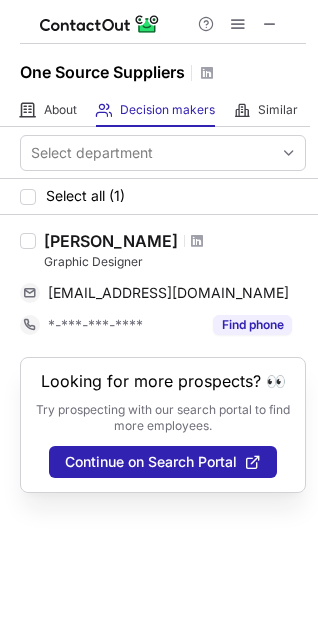 drag, startPoint x: 271, startPoint y: 17, endPoint x: 224, endPoint y: 18, distance: 47.010635 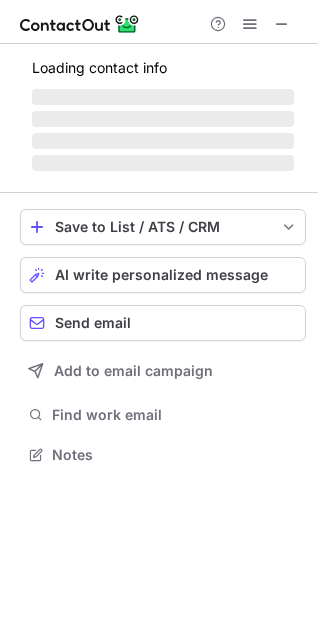 scroll, scrollTop: 9, scrollLeft: 10, axis: both 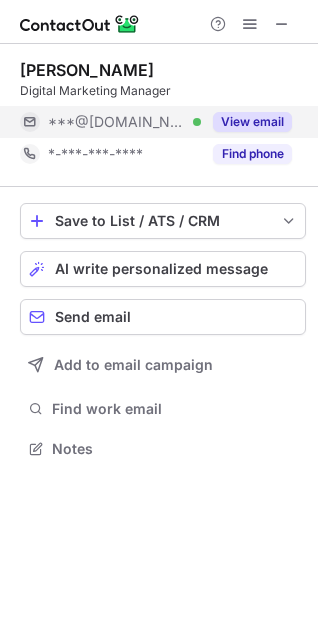 click on "View email" at bounding box center [252, 122] 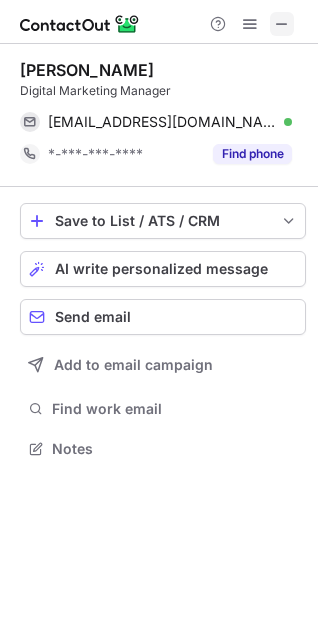 click at bounding box center (282, 24) 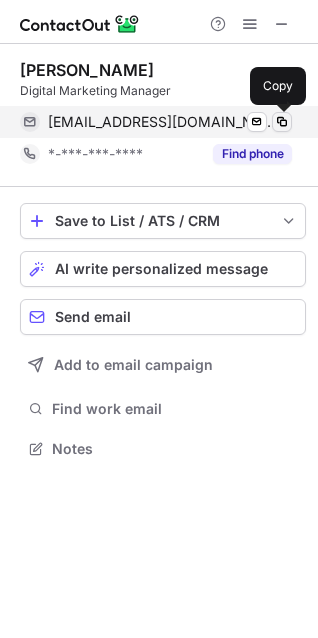 click at bounding box center [282, 122] 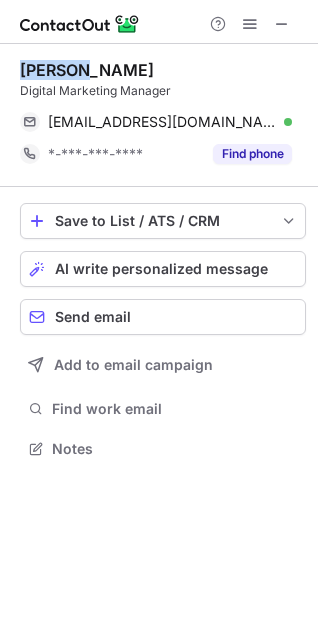 drag, startPoint x: 62, startPoint y: 72, endPoint x: 22, endPoint y: 71, distance: 40.012497 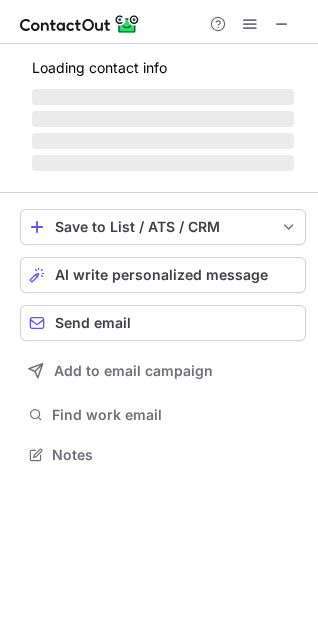scroll, scrollTop: 9, scrollLeft: 10, axis: both 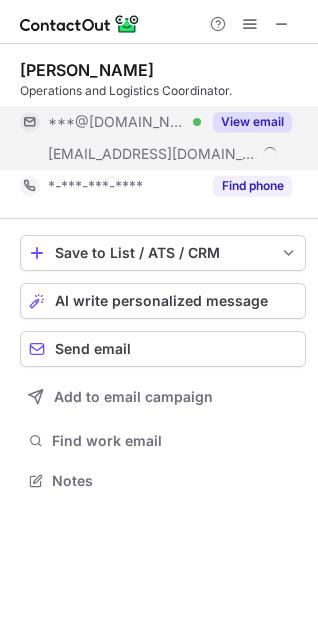 click on "View email" at bounding box center [252, 122] 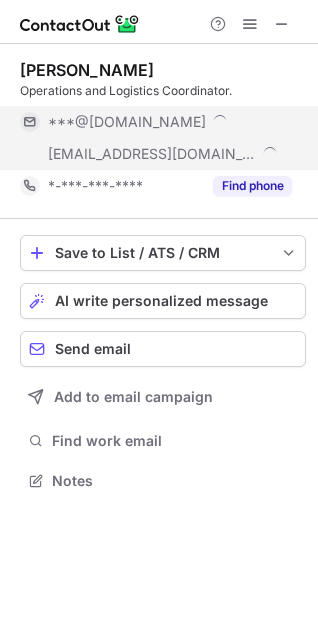scroll, scrollTop: 10, scrollLeft: 10, axis: both 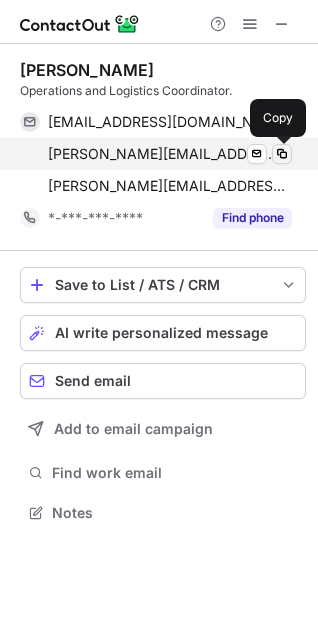 click at bounding box center [282, 154] 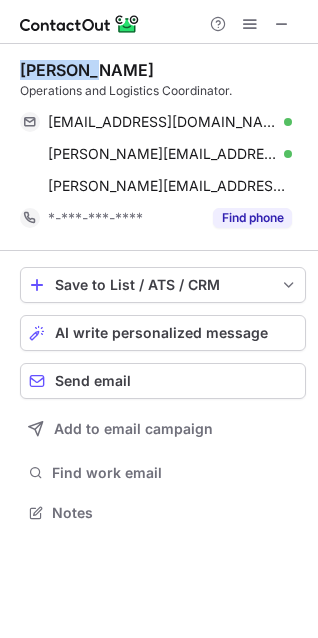 drag, startPoint x: 75, startPoint y: 68, endPoint x: 22, endPoint y: 72, distance: 53.15073 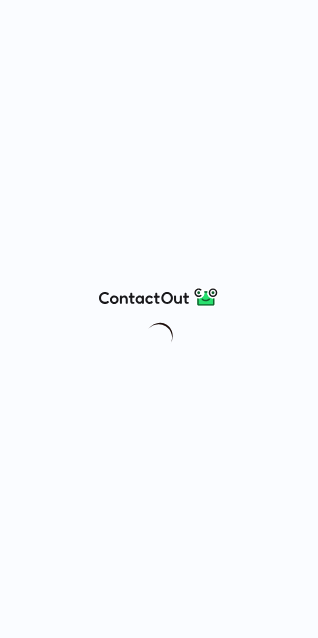 scroll, scrollTop: 0, scrollLeft: 0, axis: both 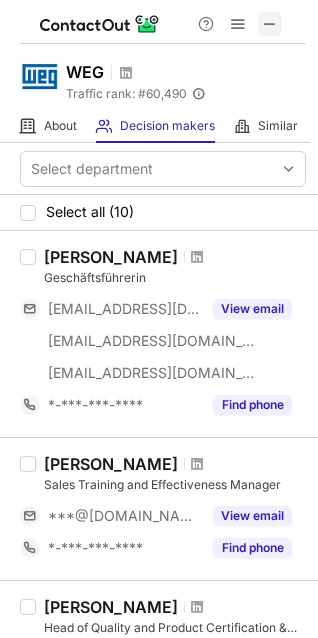 click at bounding box center [270, 24] 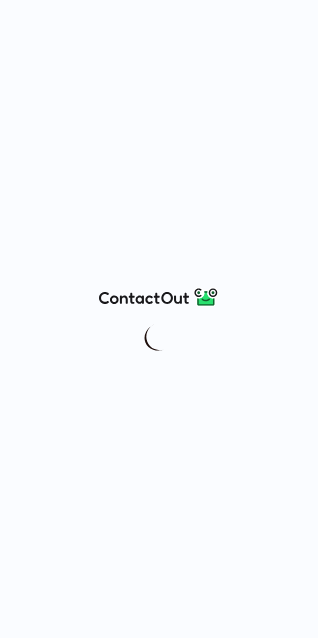 scroll, scrollTop: 0, scrollLeft: 0, axis: both 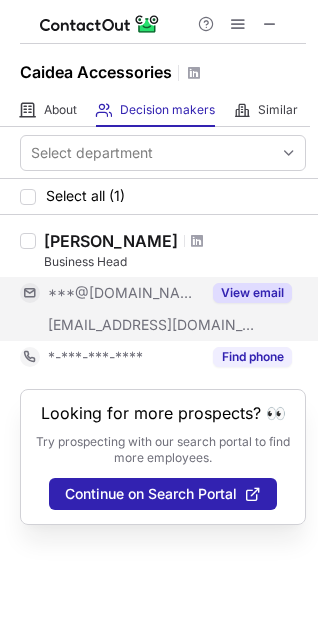 click on "View email" at bounding box center [252, 293] 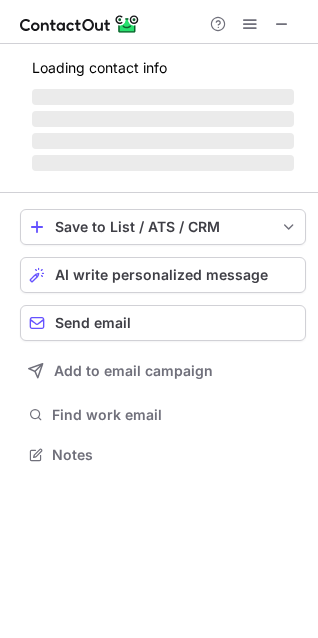 scroll, scrollTop: 9, scrollLeft: 10, axis: both 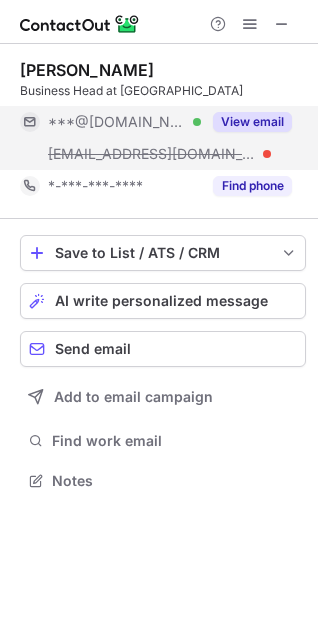 click on "View email" at bounding box center [252, 122] 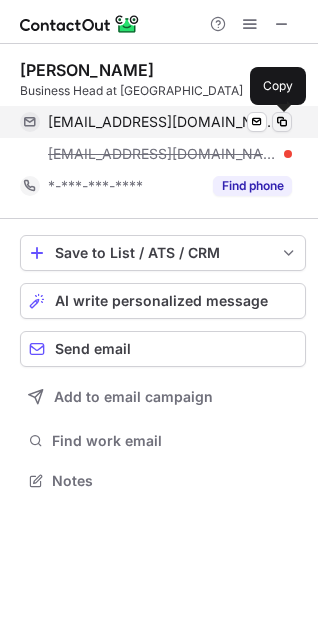 click at bounding box center [282, 122] 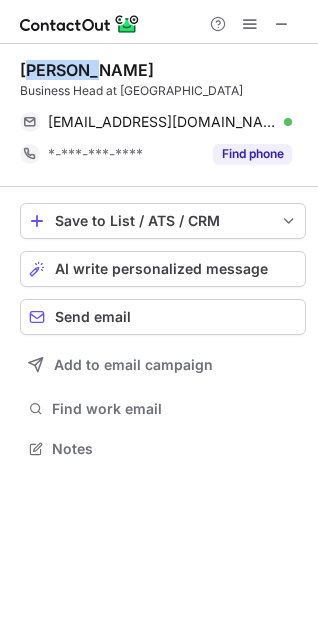 scroll, scrollTop: 434, scrollLeft: 318, axis: both 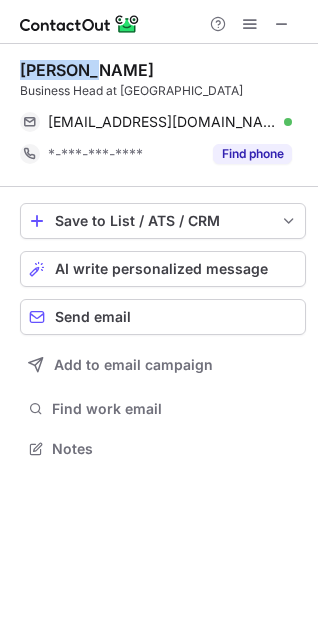 drag, startPoint x: 90, startPoint y: 66, endPoint x: 24, endPoint y: 73, distance: 66.37017 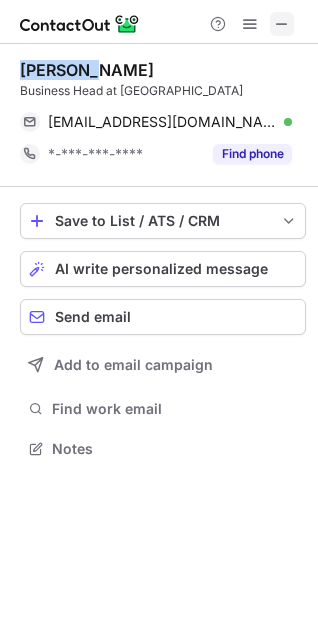click at bounding box center [282, 24] 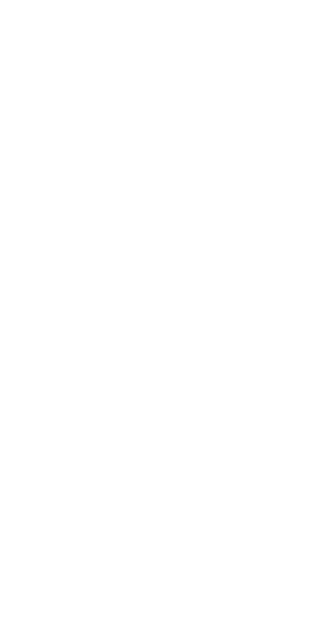scroll, scrollTop: 0, scrollLeft: 0, axis: both 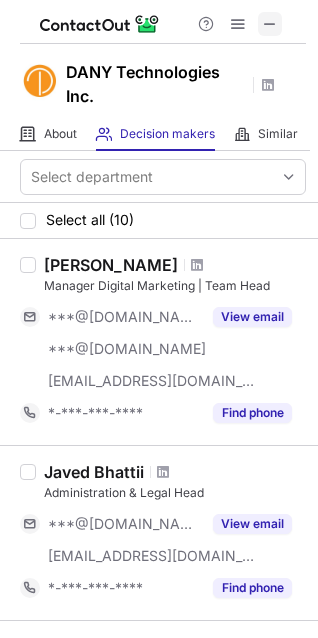 click at bounding box center (270, 24) 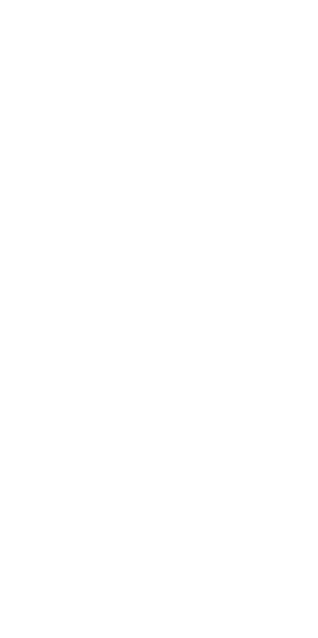scroll, scrollTop: 0, scrollLeft: 0, axis: both 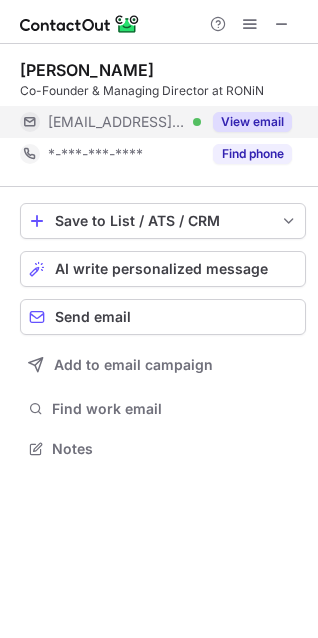 click on "View email" at bounding box center (252, 122) 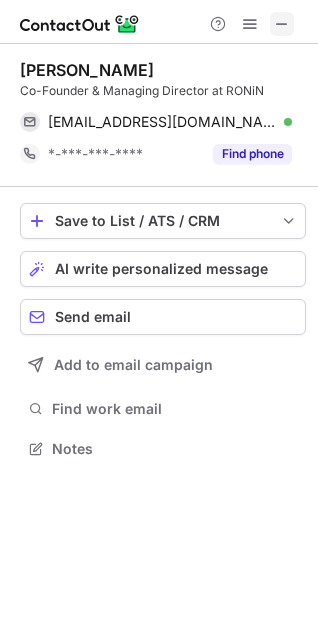 click at bounding box center (282, 24) 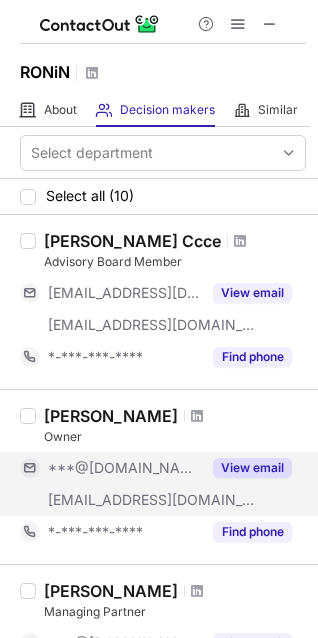 click on "View email" at bounding box center [252, 468] 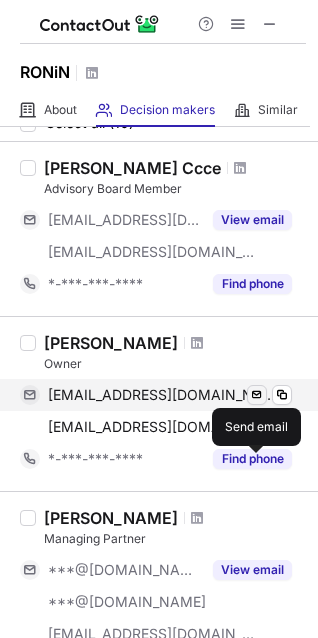 scroll, scrollTop: 90, scrollLeft: 0, axis: vertical 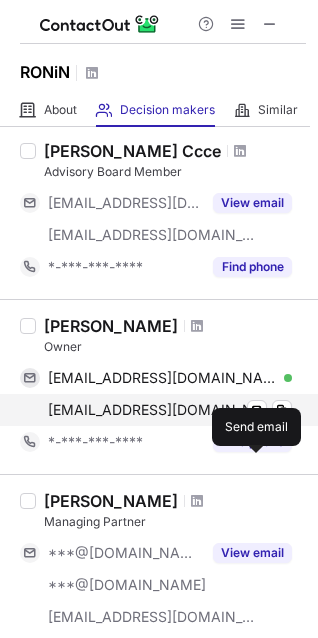 click on "[EMAIL_ADDRESS][DOMAIN_NAME] Verified Send email Copy" at bounding box center (156, 410) 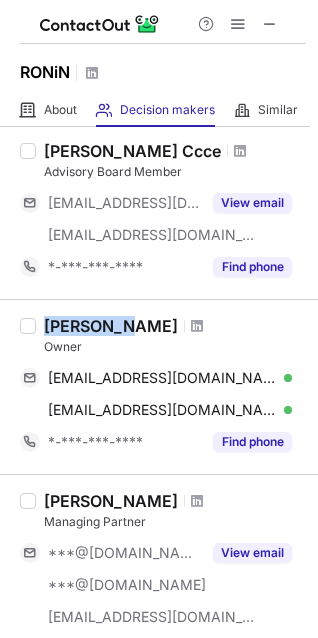 drag, startPoint x: 112, startPoint y: 321, endPoint x: 36, endPoint y: 324, distance: 76.05919 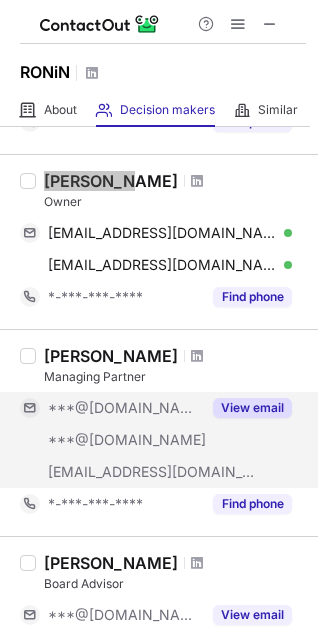 scroll, scrollTop: 363, scrollLeft: 0, axis: vertical 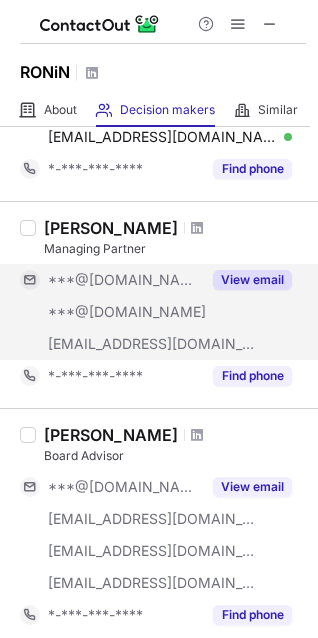 click on "View email" at bounding box center (252, 280) 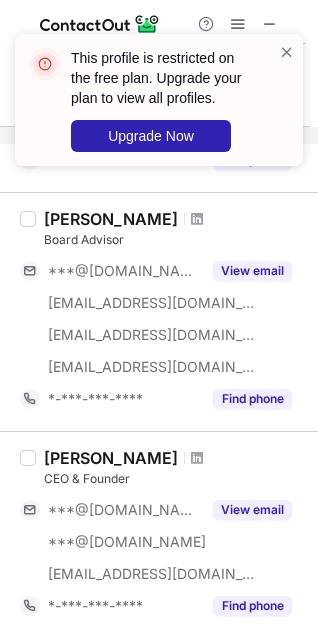 scroll, scrollTop: 636, scrollLeft: 0, axis: vertical 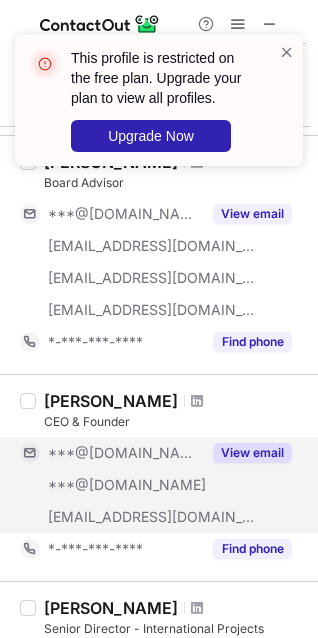 click on "View email" at bounding box center (252, 453) 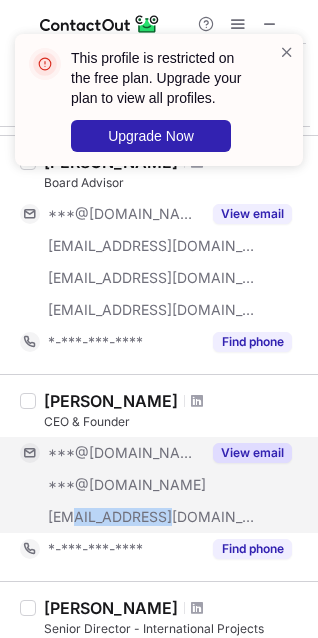 drag, startPoint x: 168, startPoint y: 515, endPoint x: 73, endPoint y: 520, distance: 95.131485 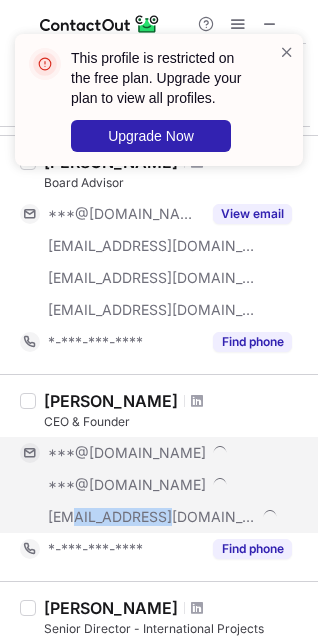 copy on "@[DOMAIN_NAME]" 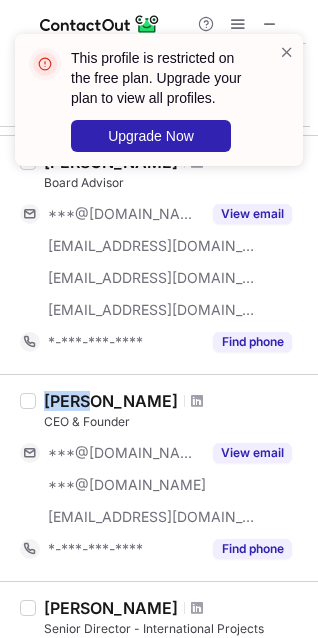 drag, startPoint x: 83, startPoint y: 395, endPoint x: 48, endPoint y: 400, distance: 35.35534 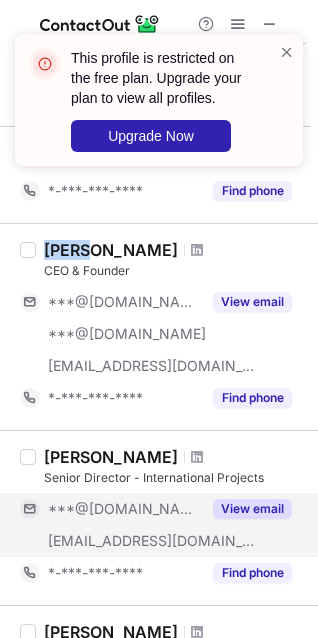 scroll, scrollTop: 909, scrollLeft: 0, axis: vertical 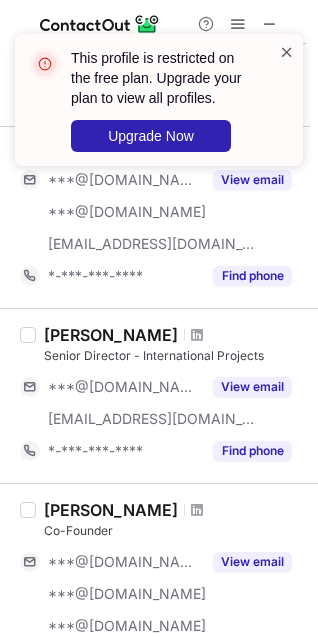 click at bounding box center [287, 52] 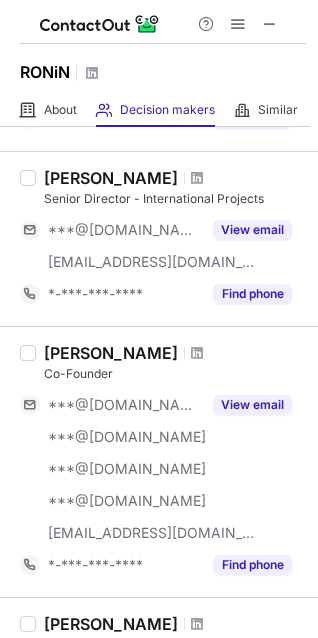 scroll, scrollTop: 1181, scrollLeft: 0, axis: vertical 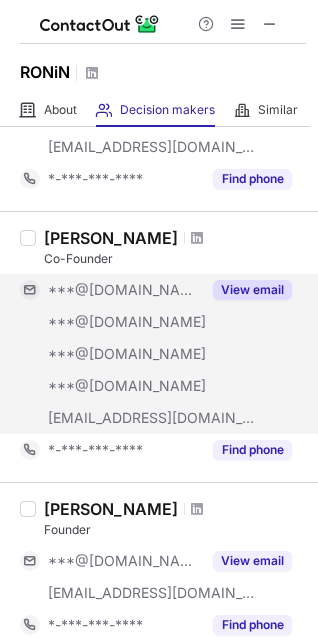 click on "View email" at bounding box center (252, 290) 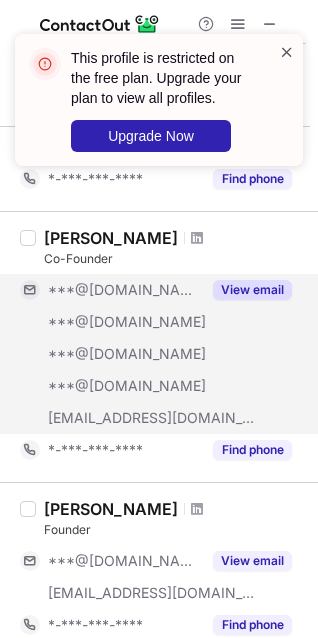 click at bounding box center [287, 52] 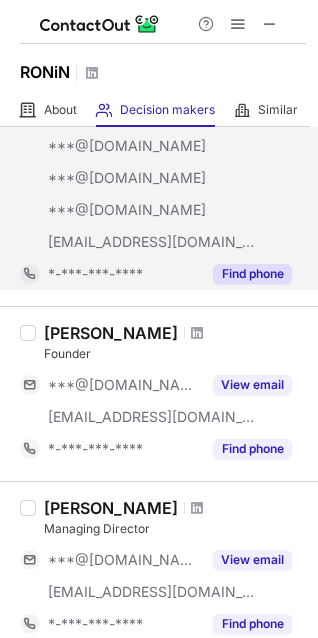 scroll, scrollTop: 1363, scrollLeft: 0, axis: vertical 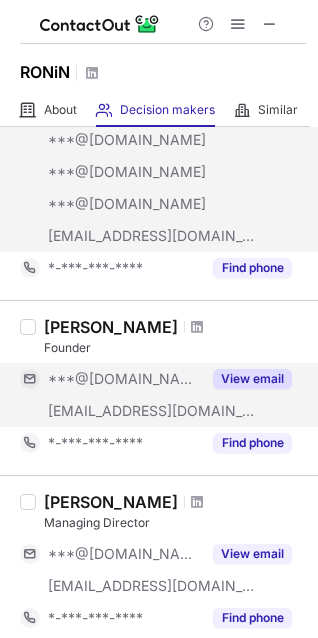 click on "View email" at bounding box center [252, 379] 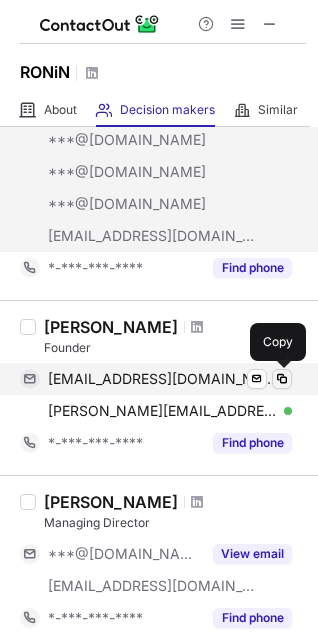 click at bounding box center [282, 379] 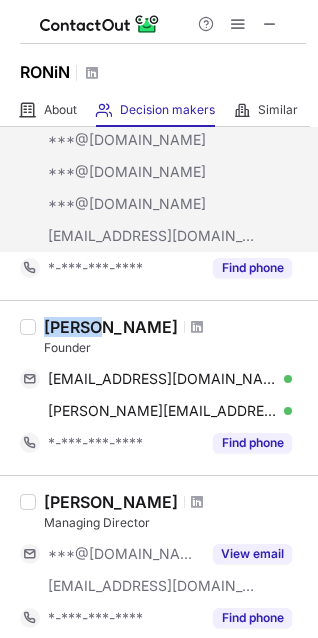 drag, startPoint x: 96, startPoint y: 323, endPoint x: 47, endPoint y: 329, distance: 49.365982 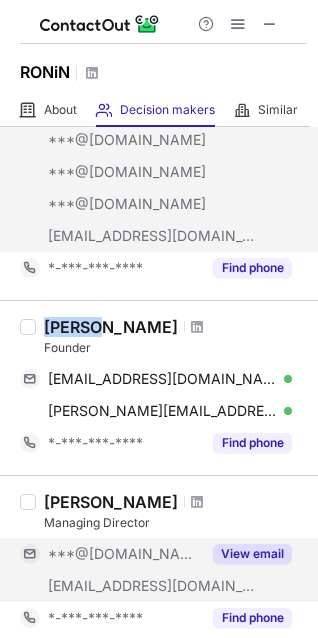 click on "View email" at bounding box center [252, 554] 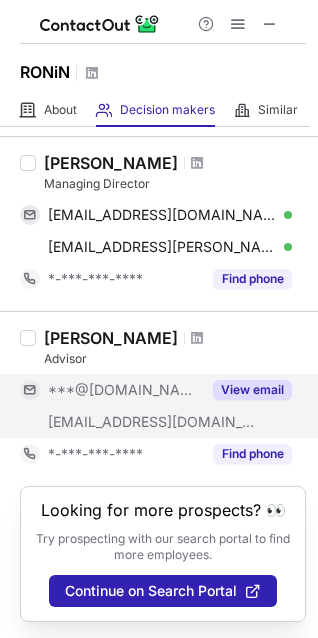 scroll, scrollTop: 1719, scrollLeft: 0, axis: vertical 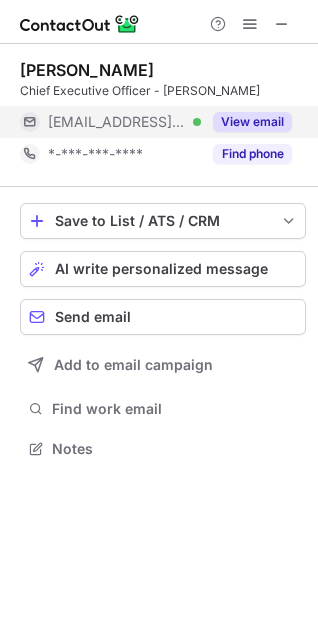 click on "View email" at bounding box center [252, 122] 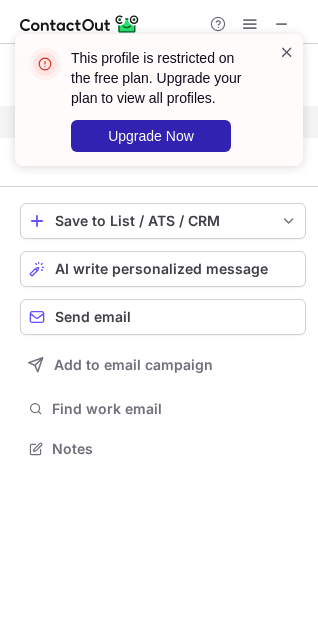 click at bounding box center (287, 52) 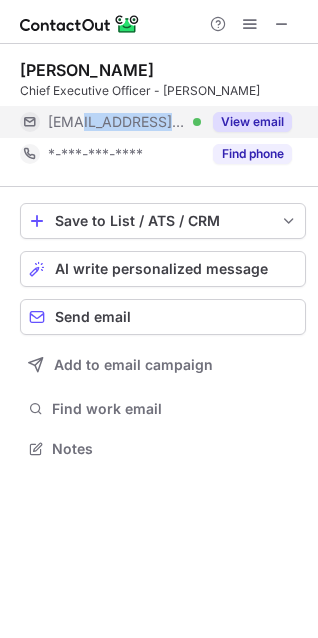 drag, startPoint x: 135, startPoint y: 122, endPoint x: 83, endPoint y: 123, distance: 52.009613 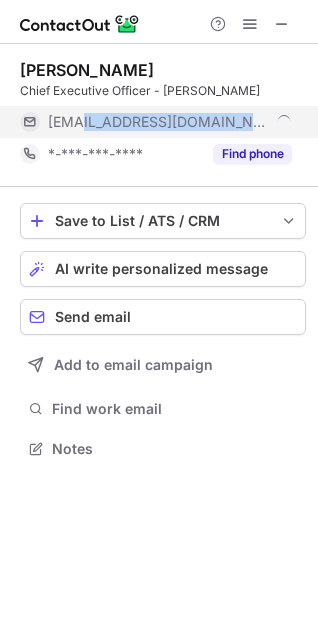 copy on "[DOMAIN_NAME]" 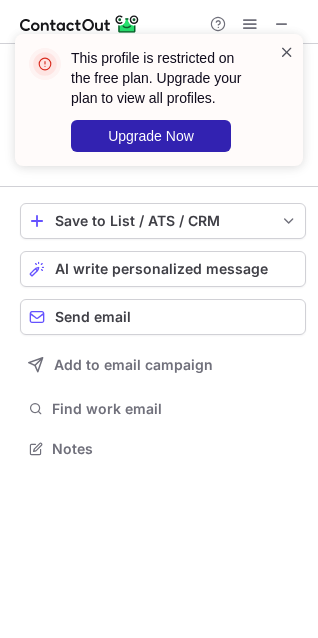 click at bounding box center (287, 52) 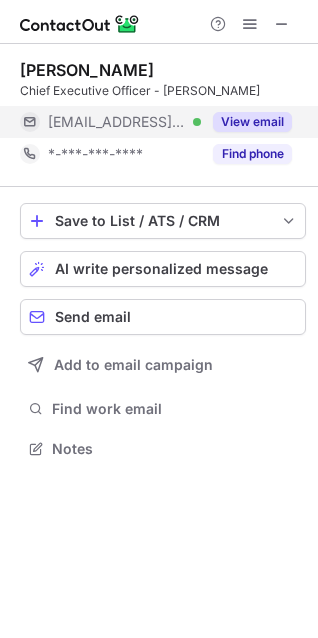 click on "View email" at bounding box center [252, 122] 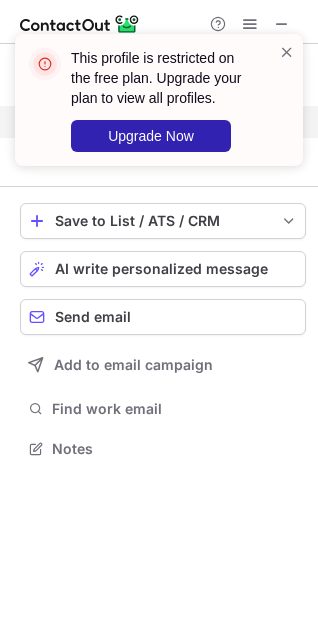 click at bounding box center [287, 52] 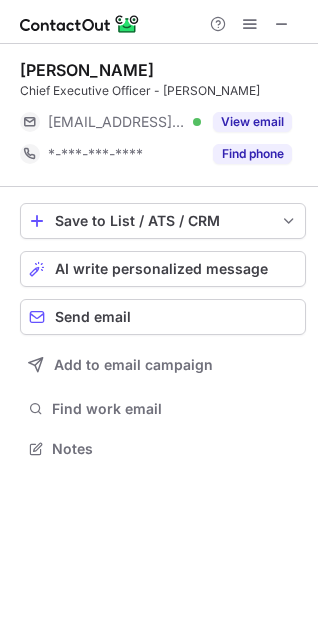 drag, startPoint x: 84, startPoint y: 121, endPoint x: 19, endPoint y: 74, distance: 80.21222 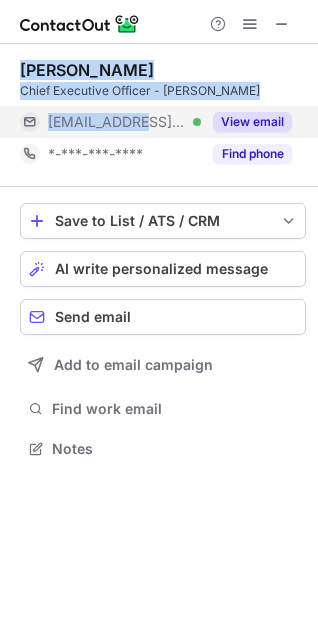 drag, startPoint x: 19, startPoint y: 71, endPoint x: 134, endPoint y: 120, distance: 125.004 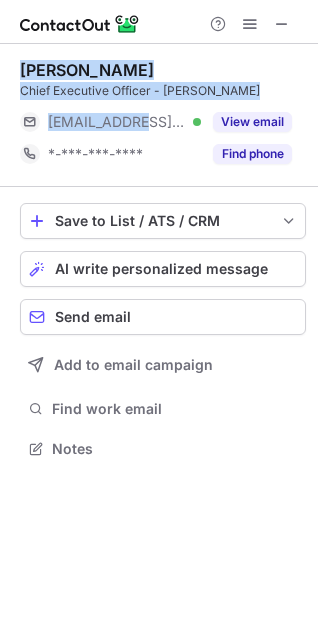 copy on "[PERSON_NAME] Chief Executive Officer - [PERSON_NAME] [EMAIL_ADDRESS][DOMAIN_NAME]" 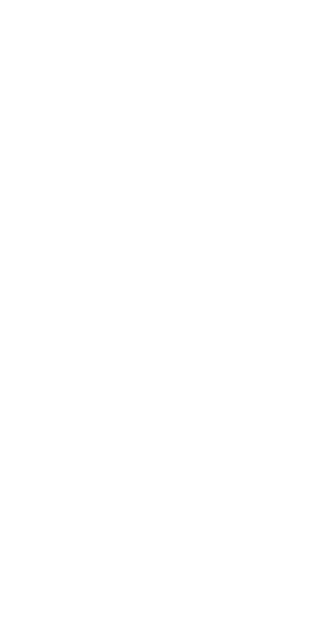 scroll, scrollTop: 0, scrollLeft: 0, axis: both 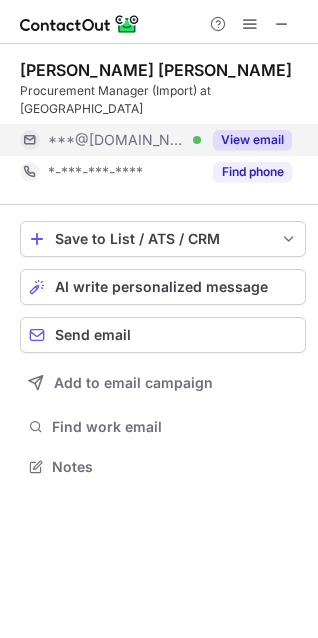 click on "View email" at bounding box center [252, 140] 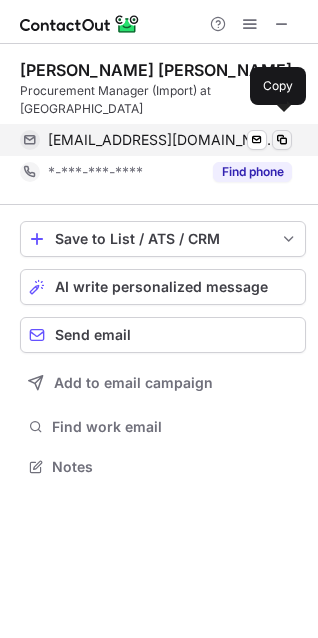 click at bounding box center [282, 140] 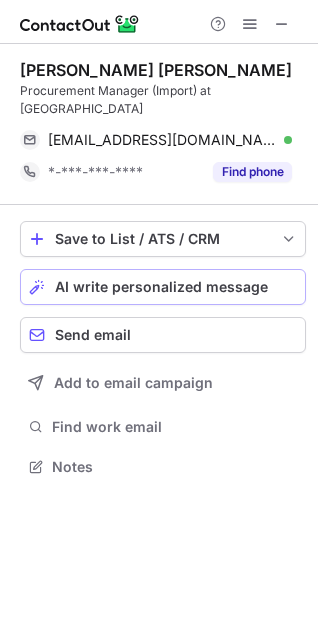 scroll, scrollTop: 434, scrollLeft: 318, axis: both 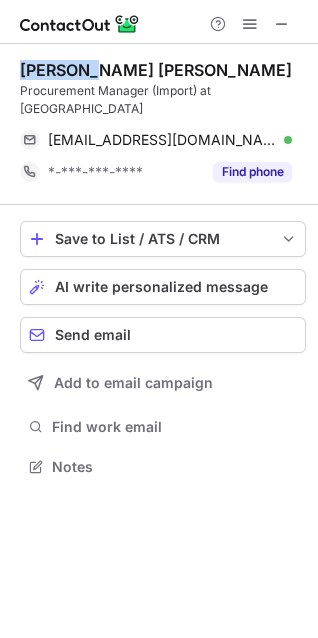 drag, startPoint x: 96, startPoint y: 67, endPoint x: 14, endPoint y: 69, distance: 82.02438 